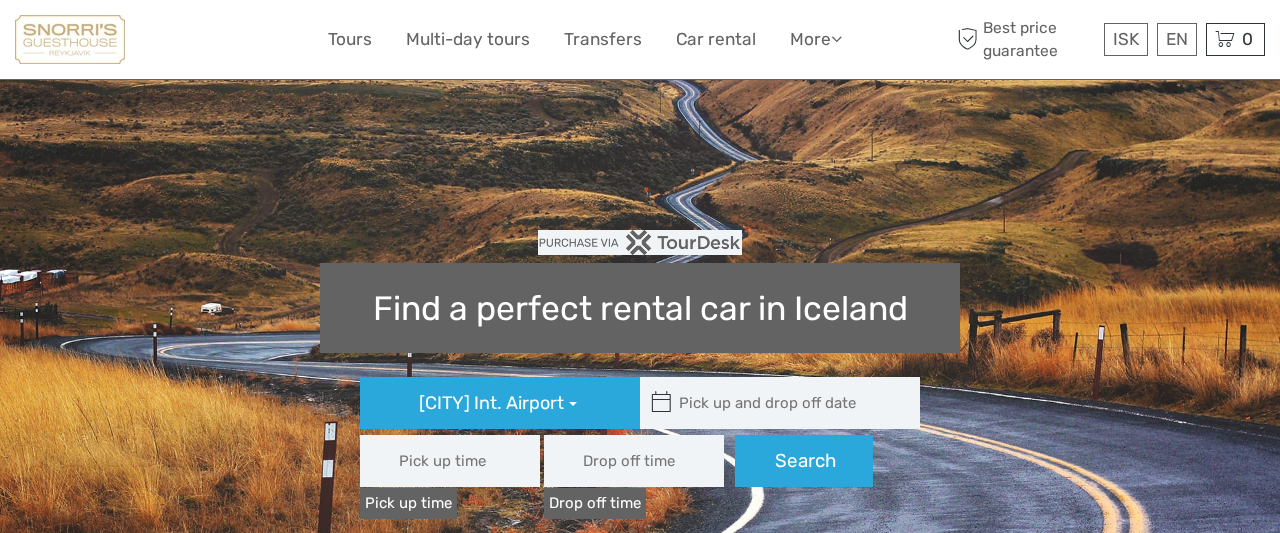 scroll, scrollTop: 0, scrollLeft: 0, axis: both 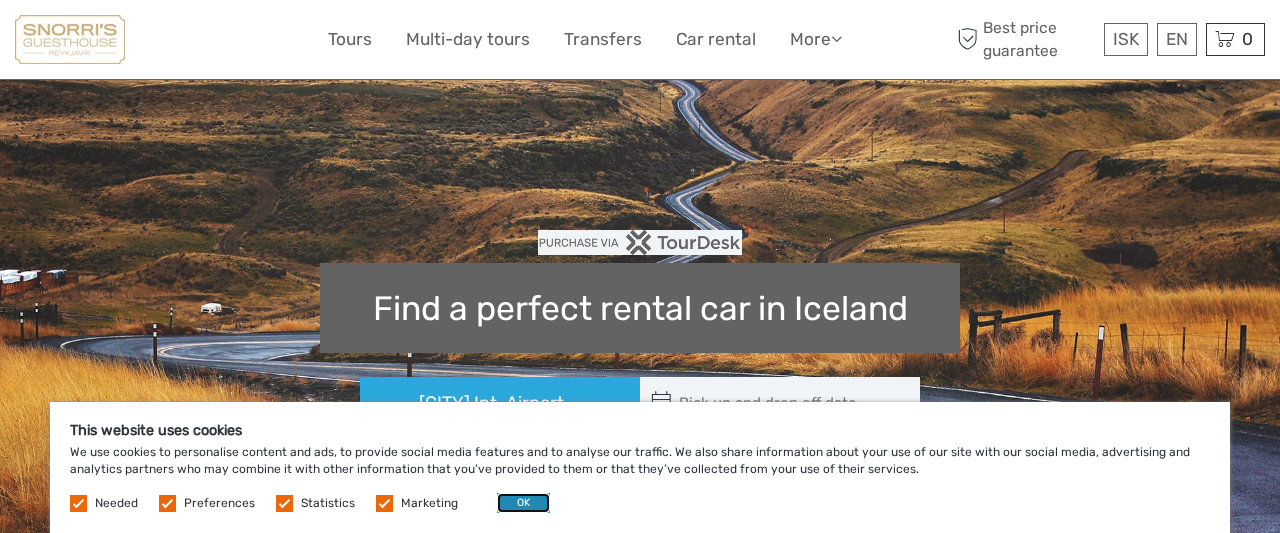 click on "OK" at bounding box center [523, 503] 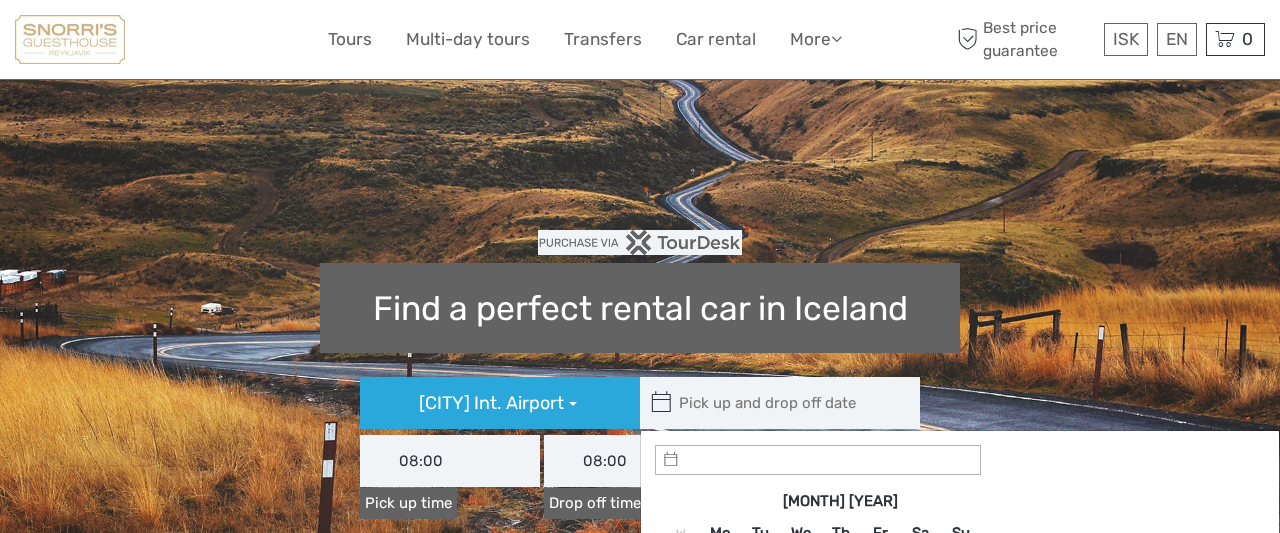 type on "04/08/2025" 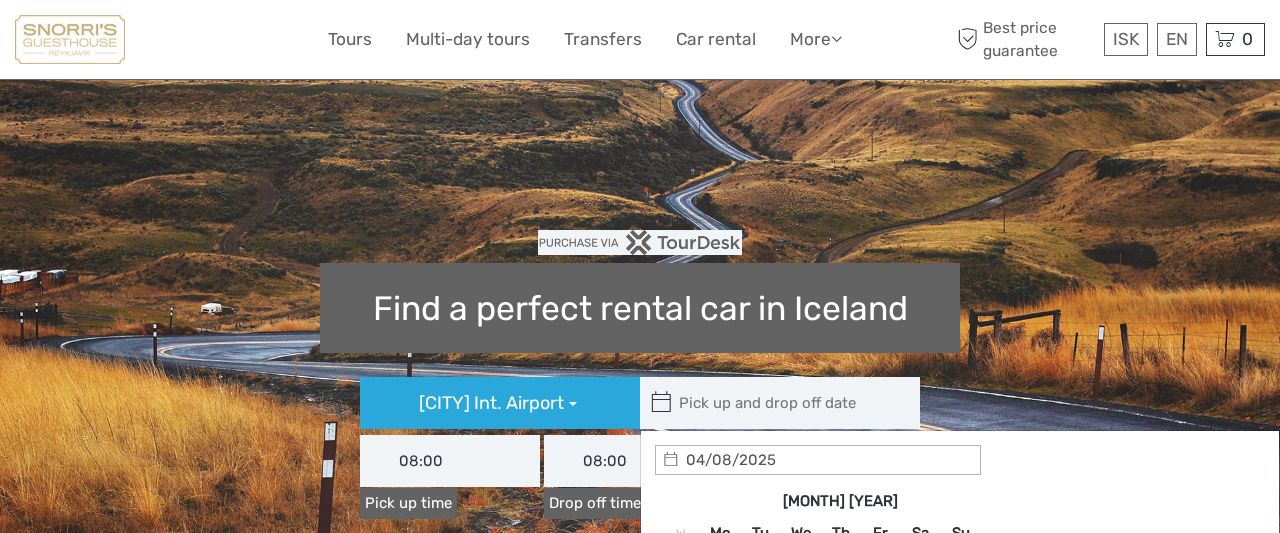 click at bounding box center (775, 403) 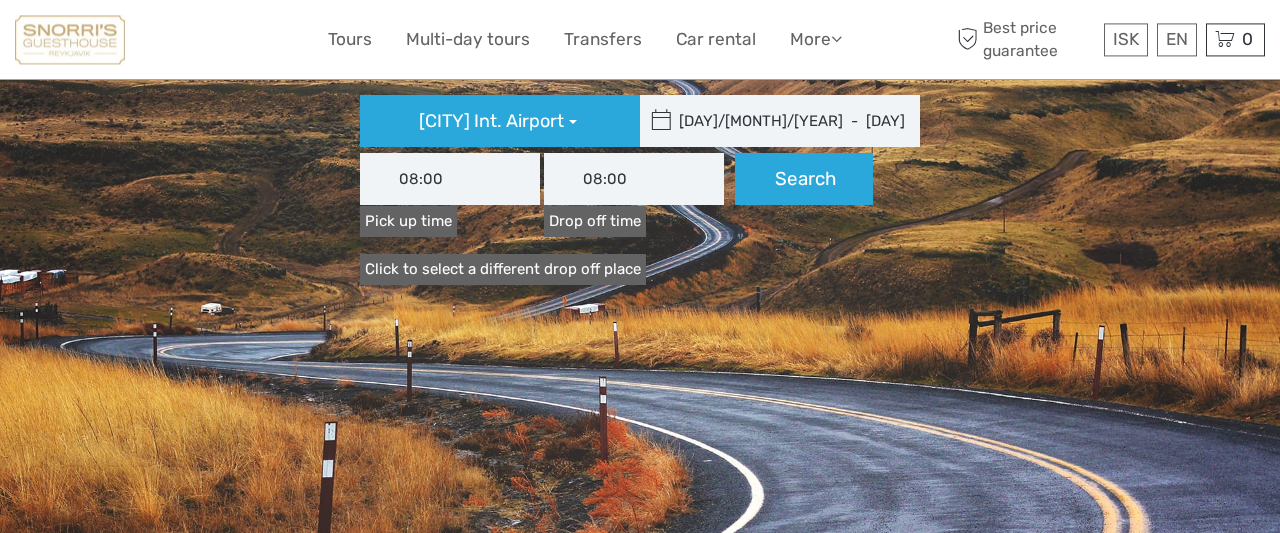 scroll, scrollTop: 292, scrollLeft: 0, axis: vertical 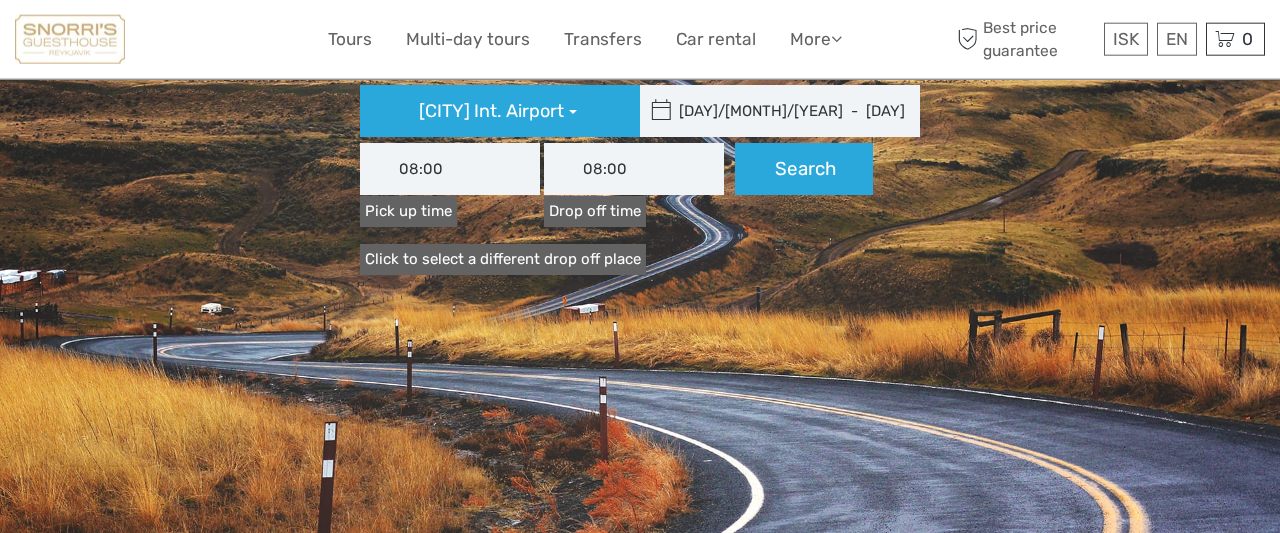 click on "[DATE]  -  [DATE]" at bounding box center [775, 111] 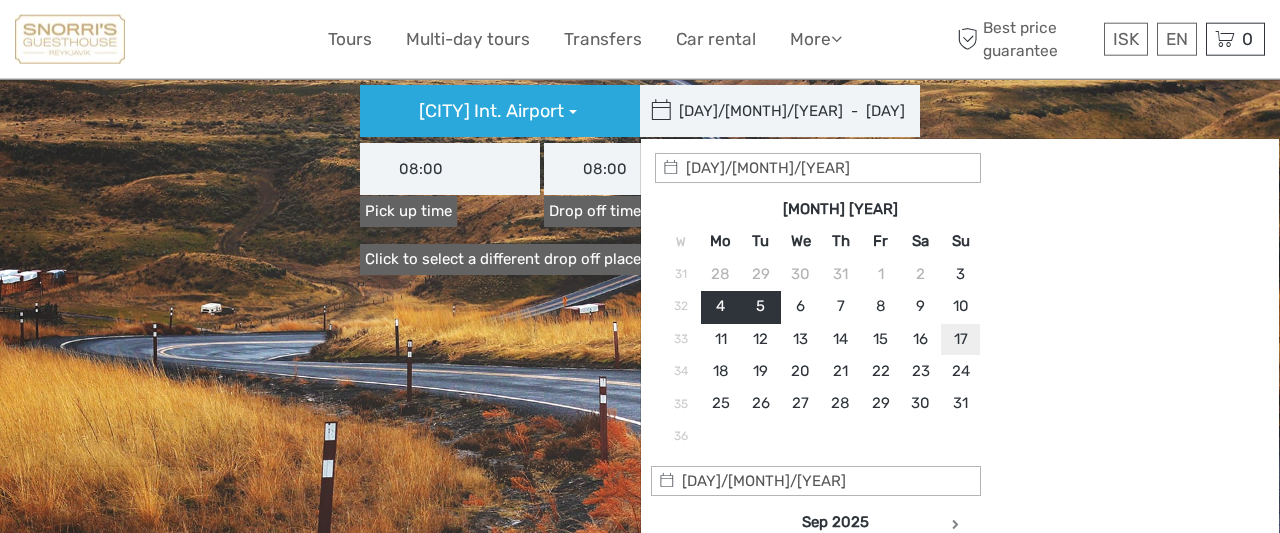 type on "[DATE]" 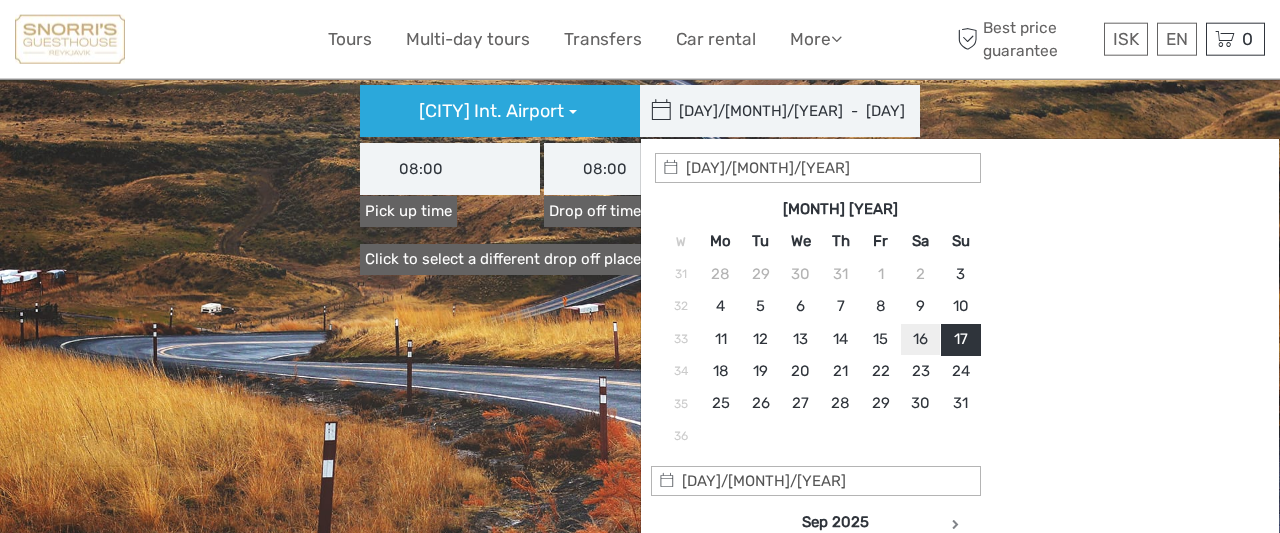 type on "[DATE]" 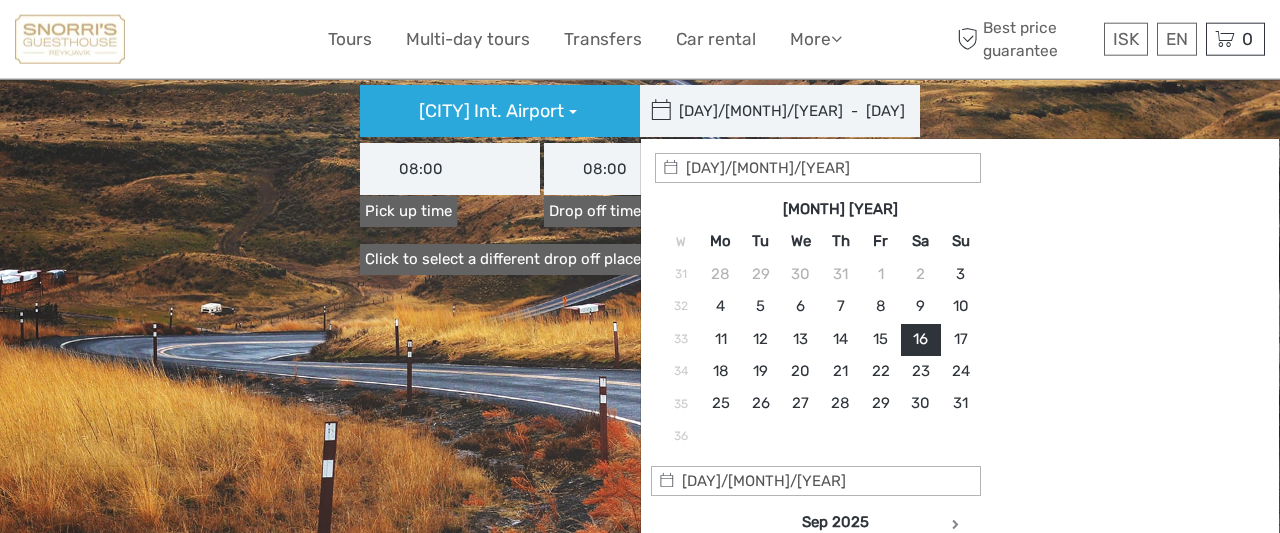 type on "[DATE]" 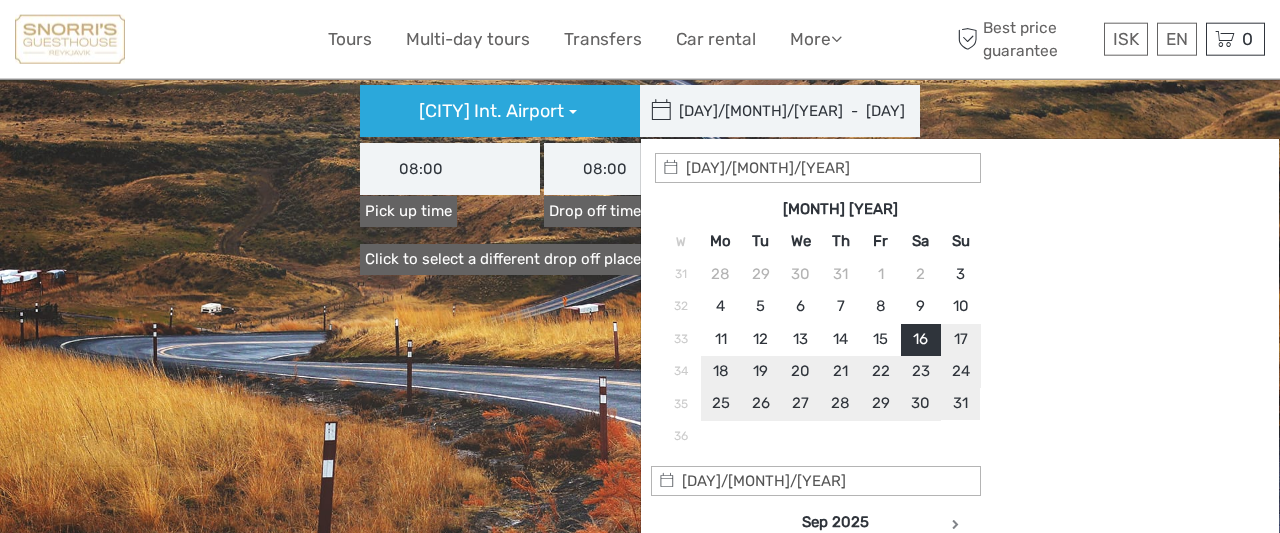 type on "[DATE]" 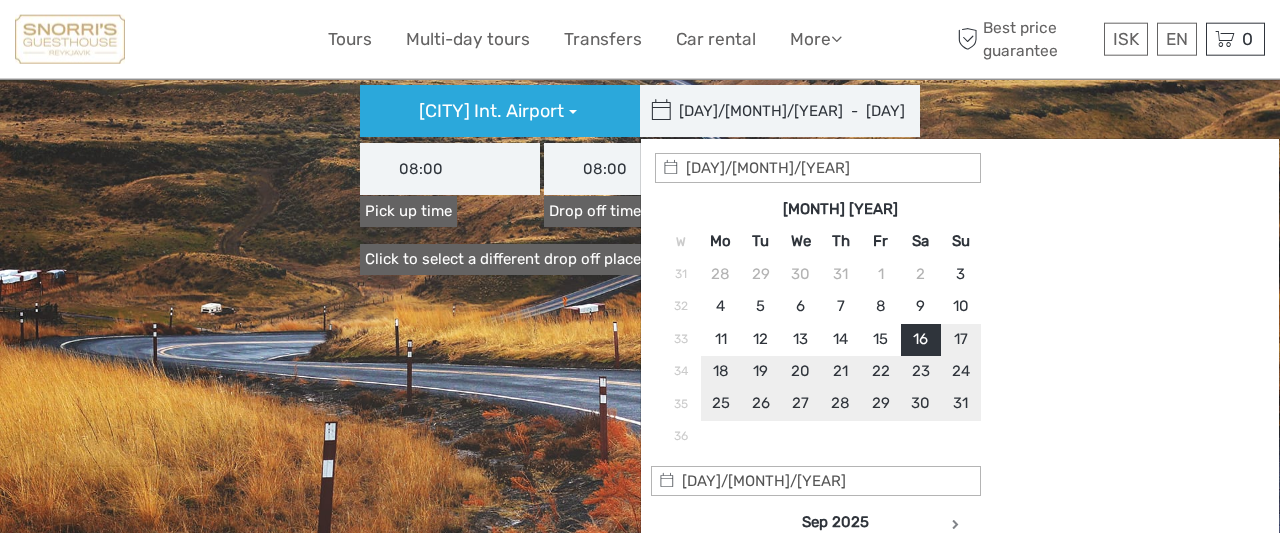 type on "16/08/2025  -  31/08/2025" 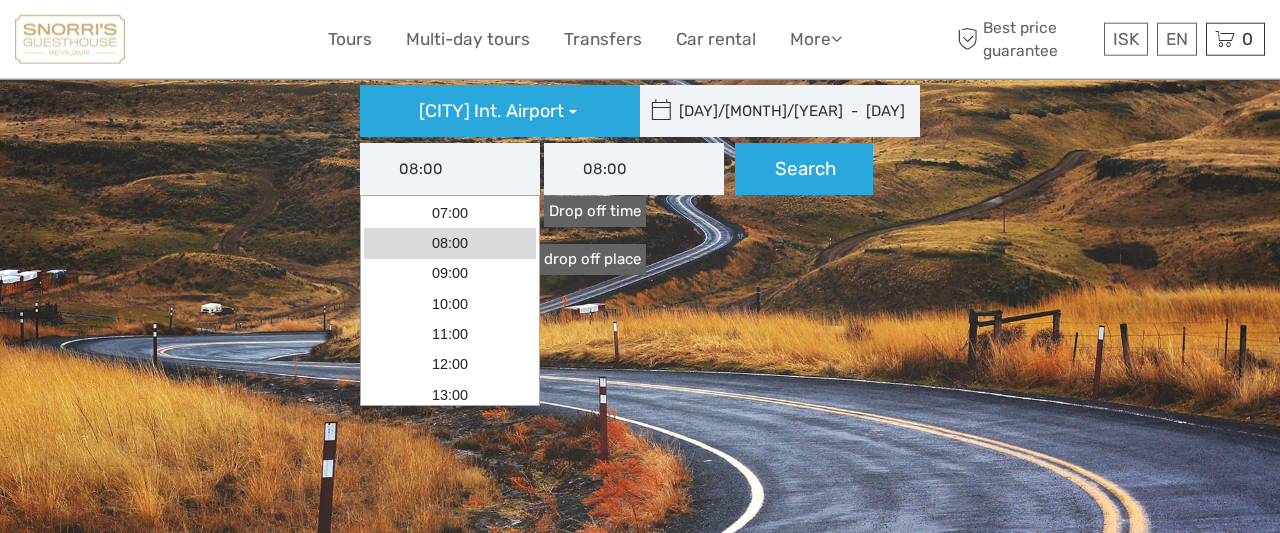 click on "08:00" at bounding box center [450, 169] 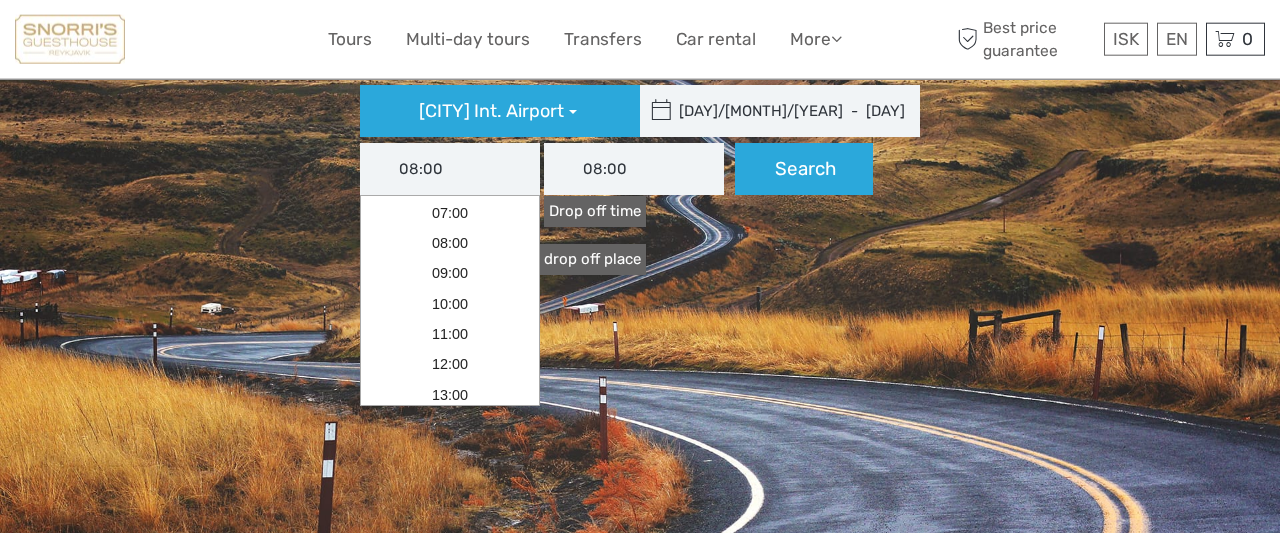 drag, startPoint x: 535, startPoint y: 263, endPoint x: 534, endPoint y: 282, distance: 19.026299 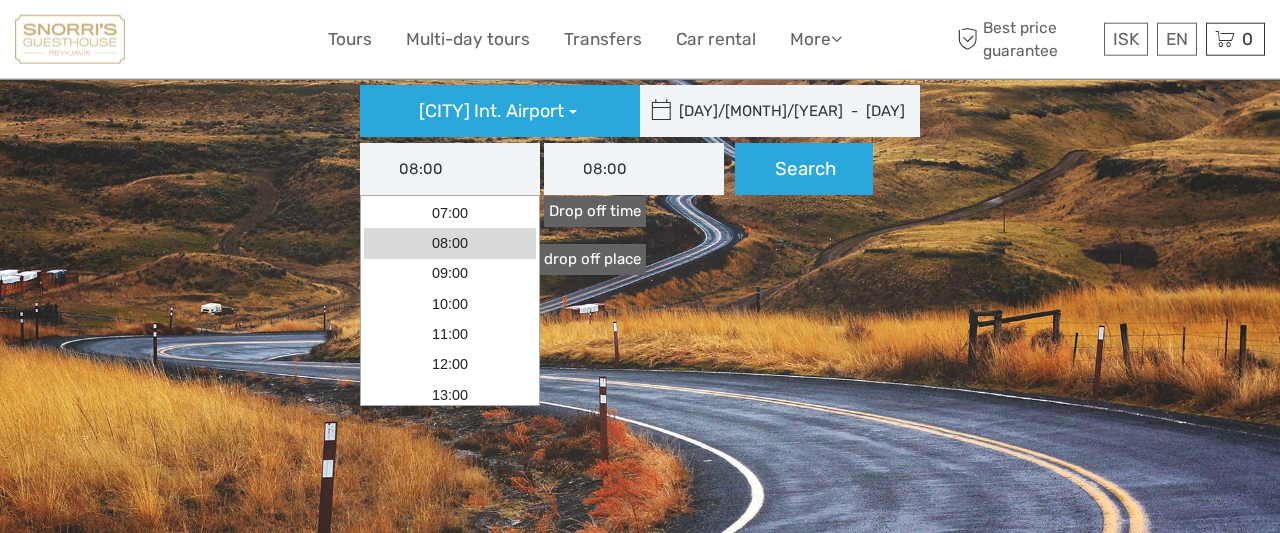 click on "08:00" at bounding box center (450, 169) 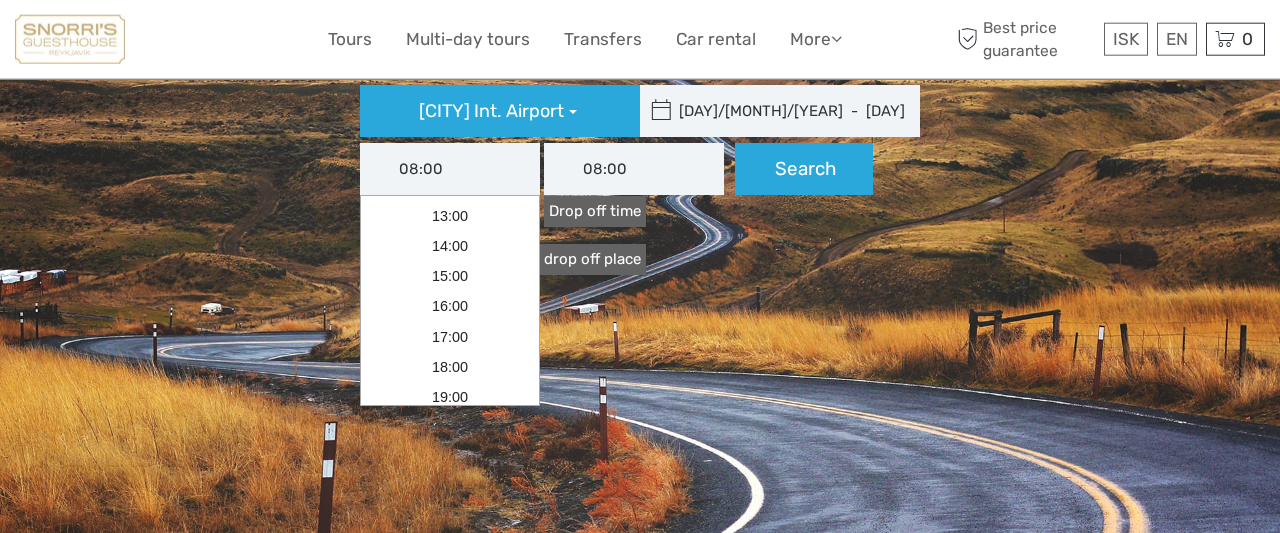scroll, scrollTop: 184, scrollLeft: 0, axis: vertical 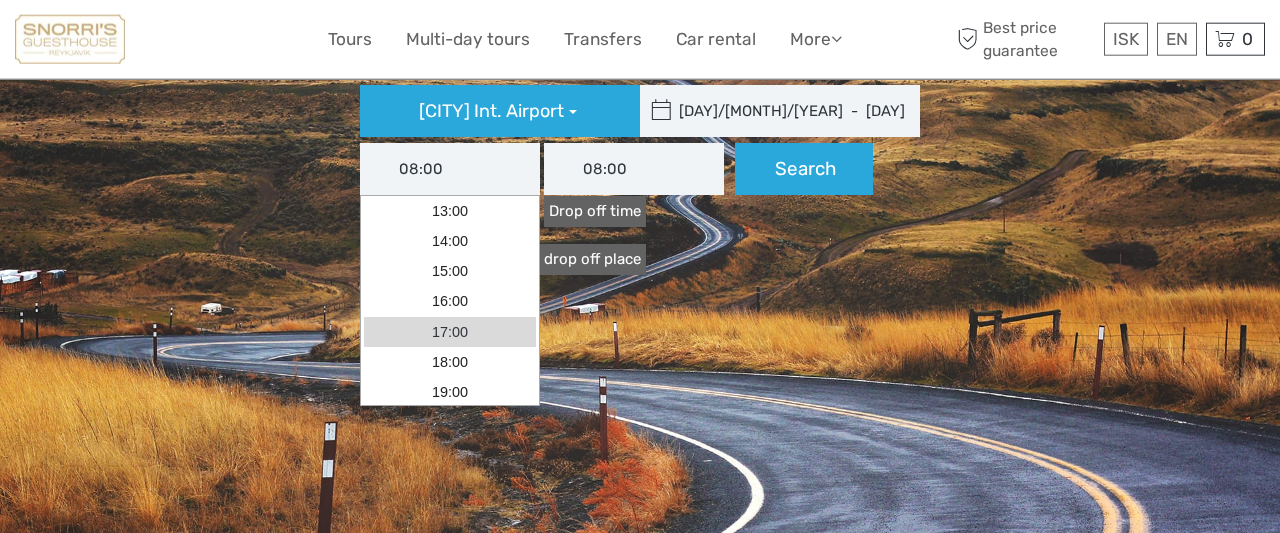 click on "17:00" at bounding box center (450, 332) 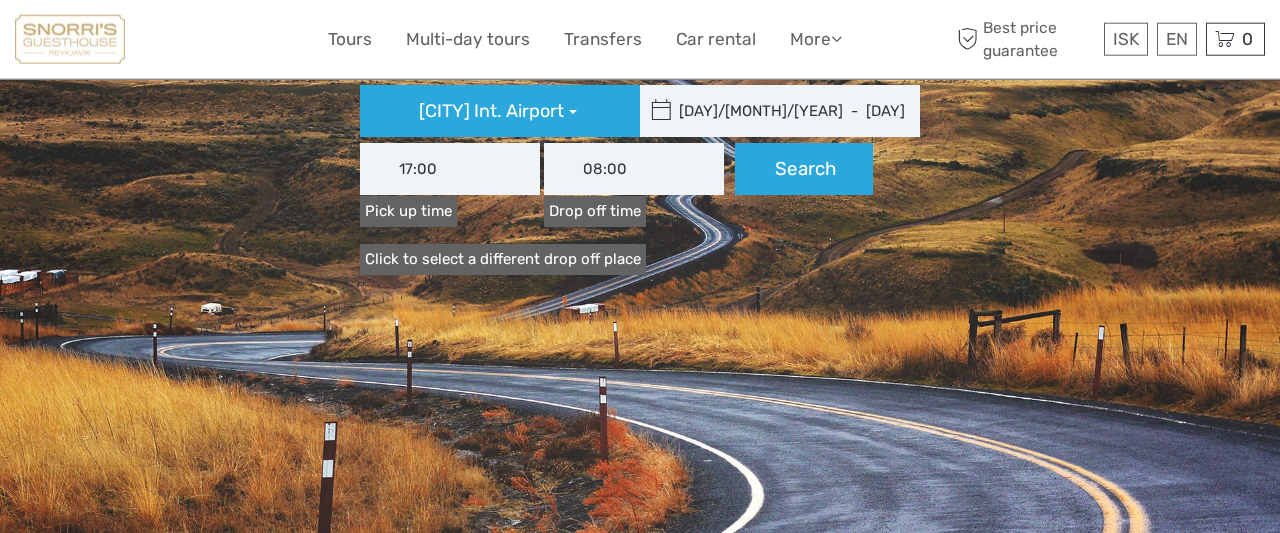 click on "08:00" at bounding box center [634, 169] 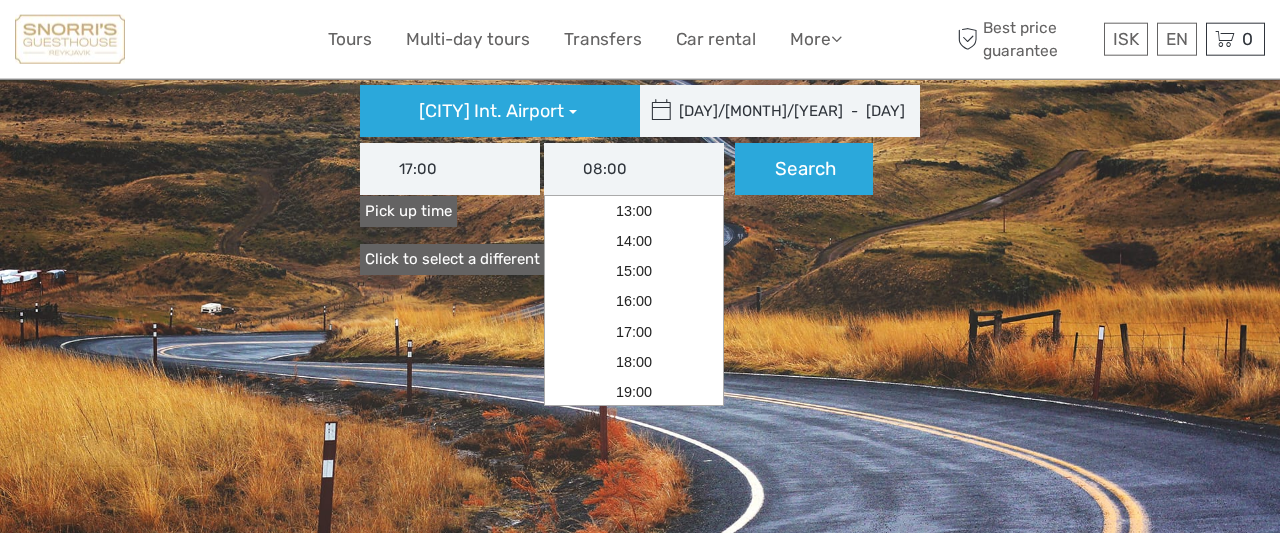scroll, scrollTop: 184, scrollLeft: 0, axis: vertical 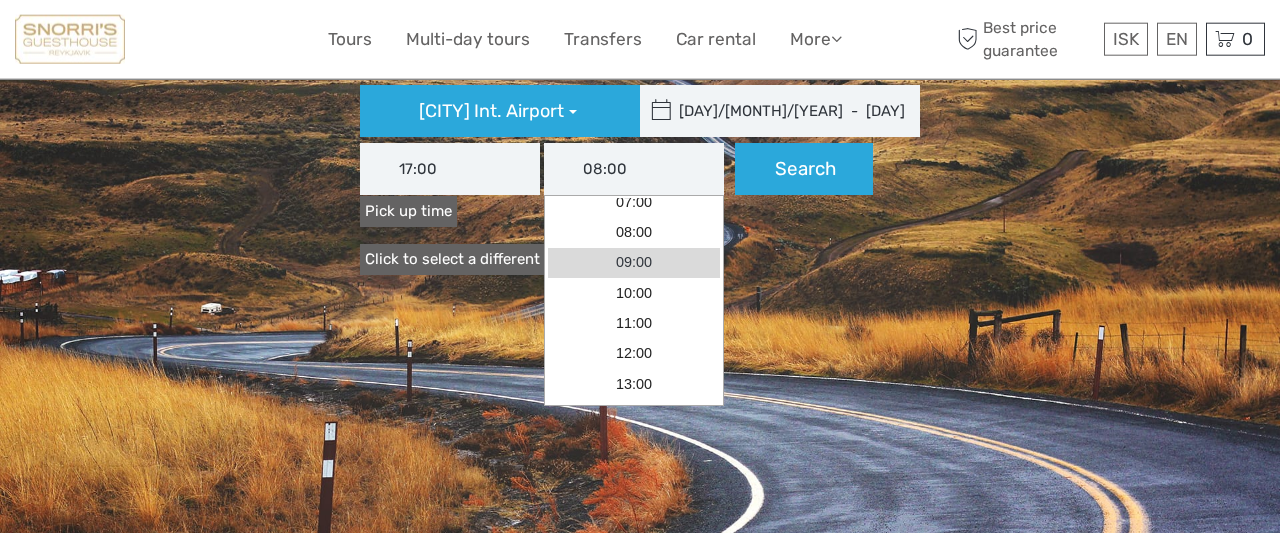 click on "09:00" at bounding box center (634, 263) 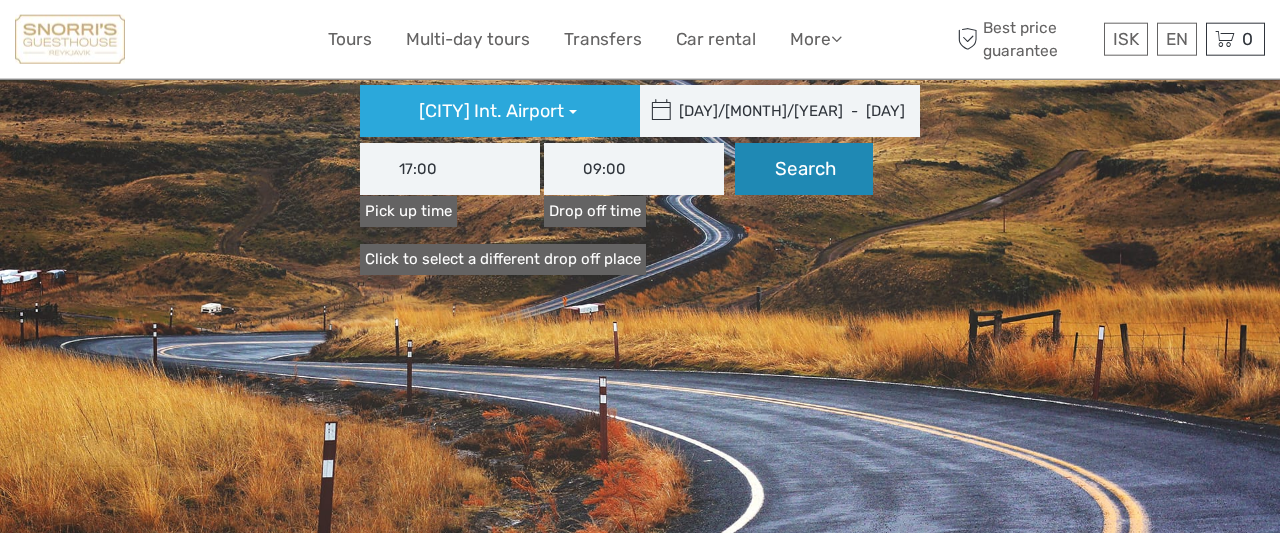 click on "Search" at bounding box center (804, 169) 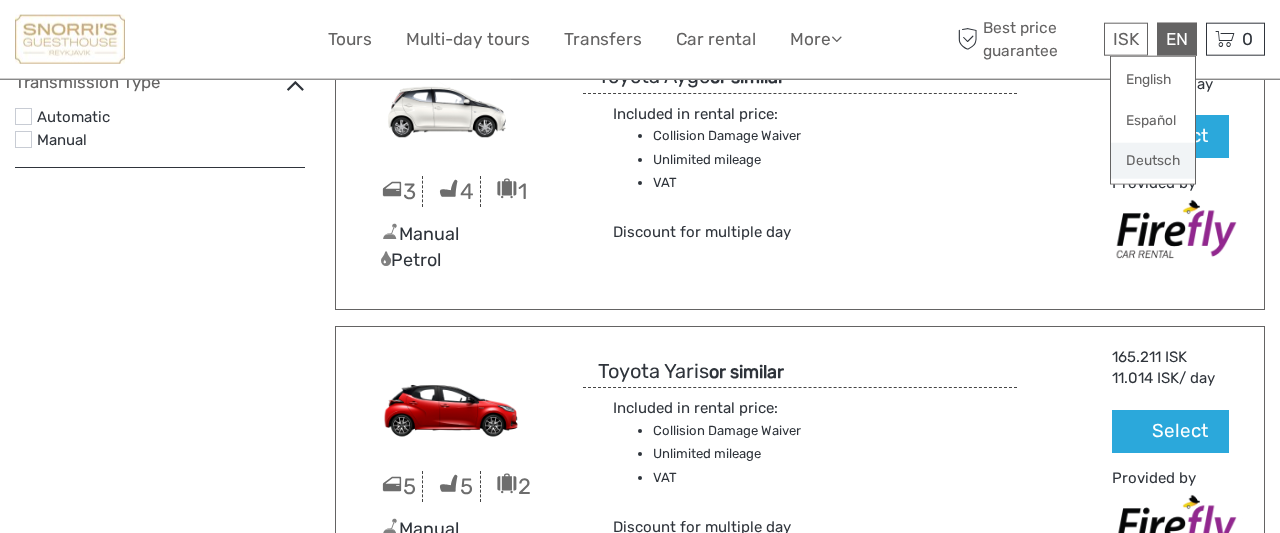 click on "Deutsch" at bounding box center [1153, 161] 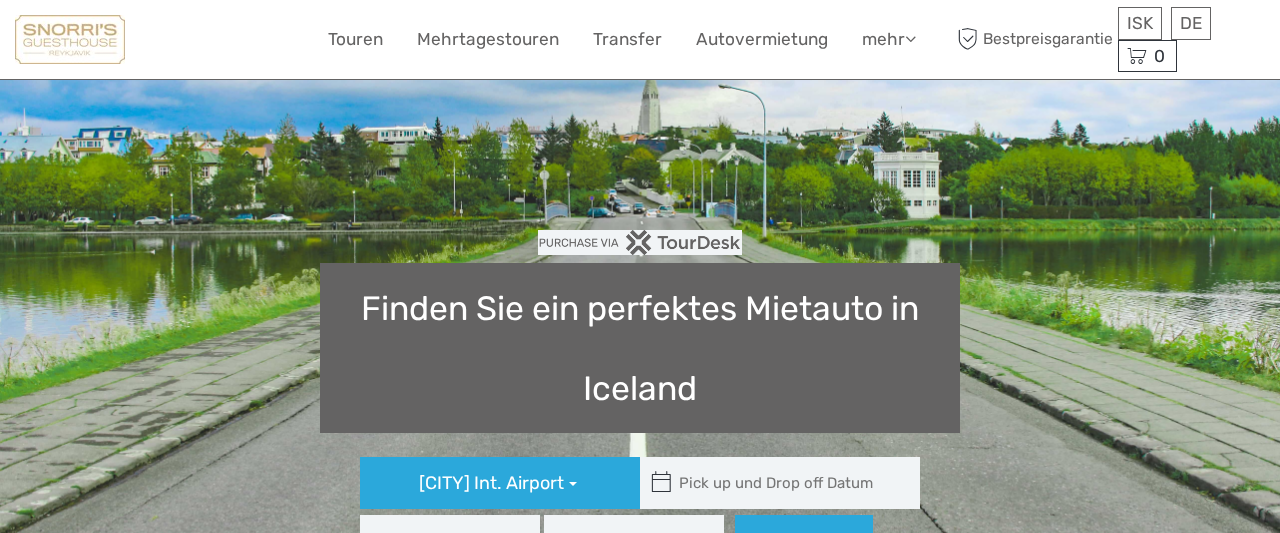scroll, scrollTop: 0, scrollLeft: 0, axis: both 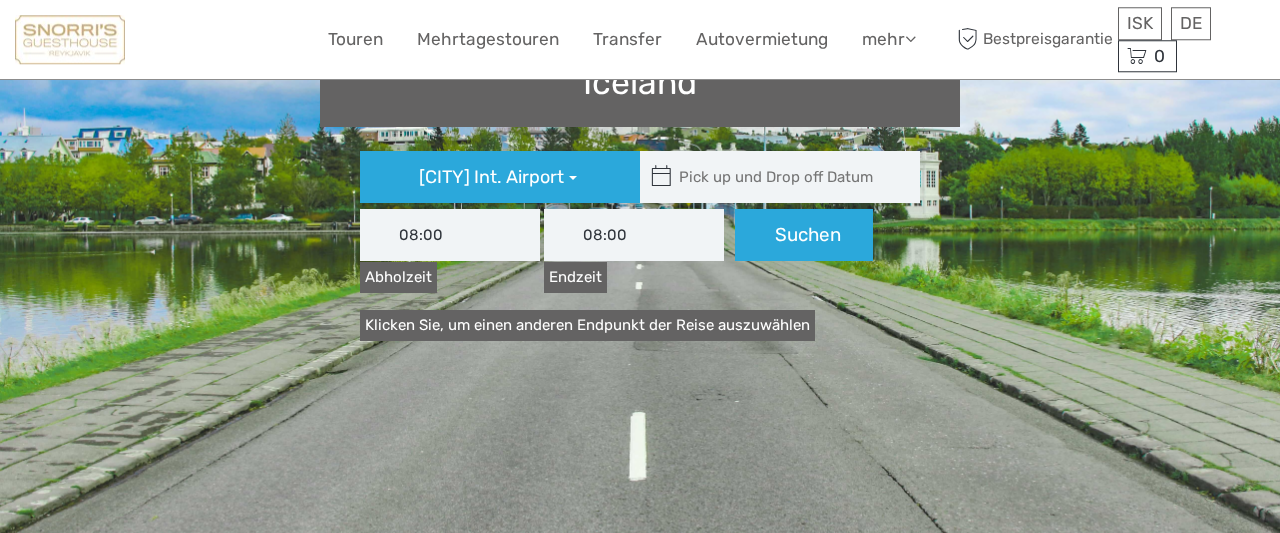 type on "04/08/2025" 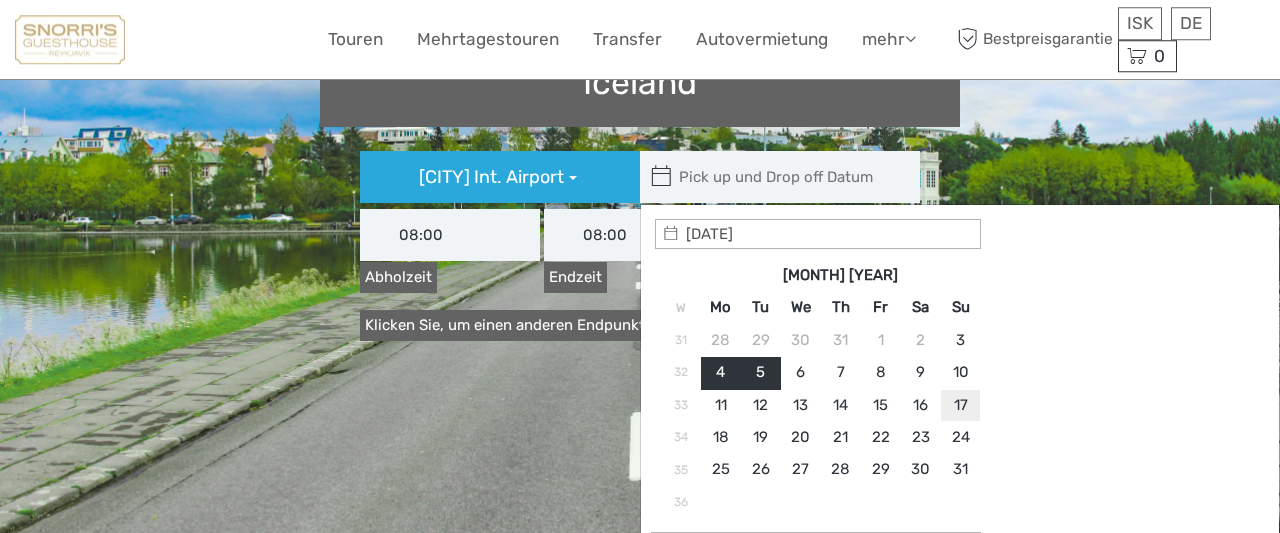 type on "[DATE]" 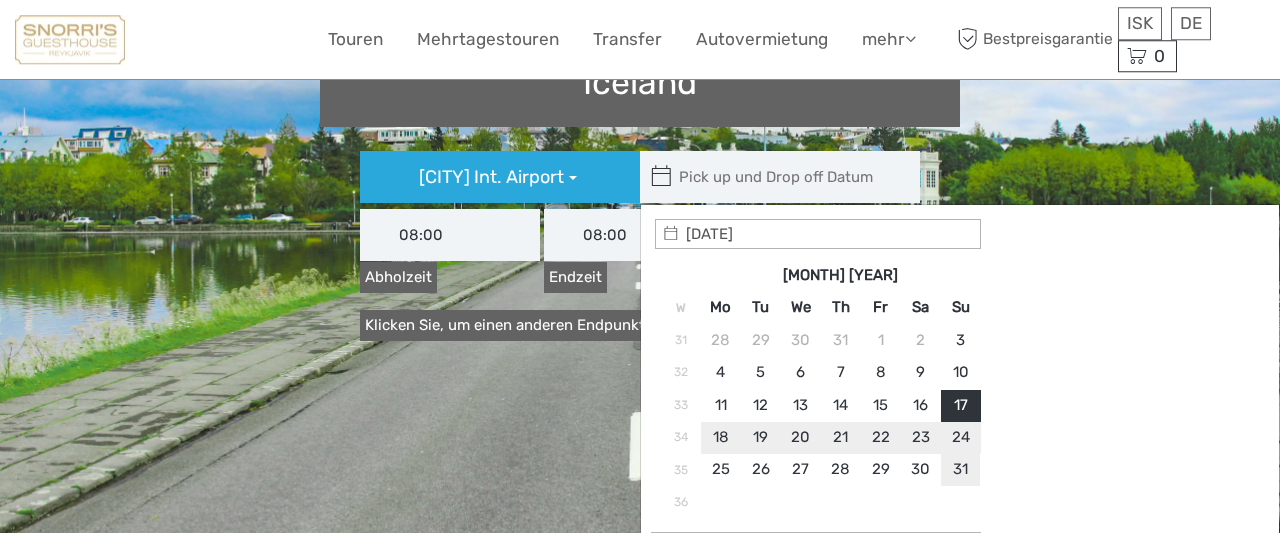 type on "[DATE]" 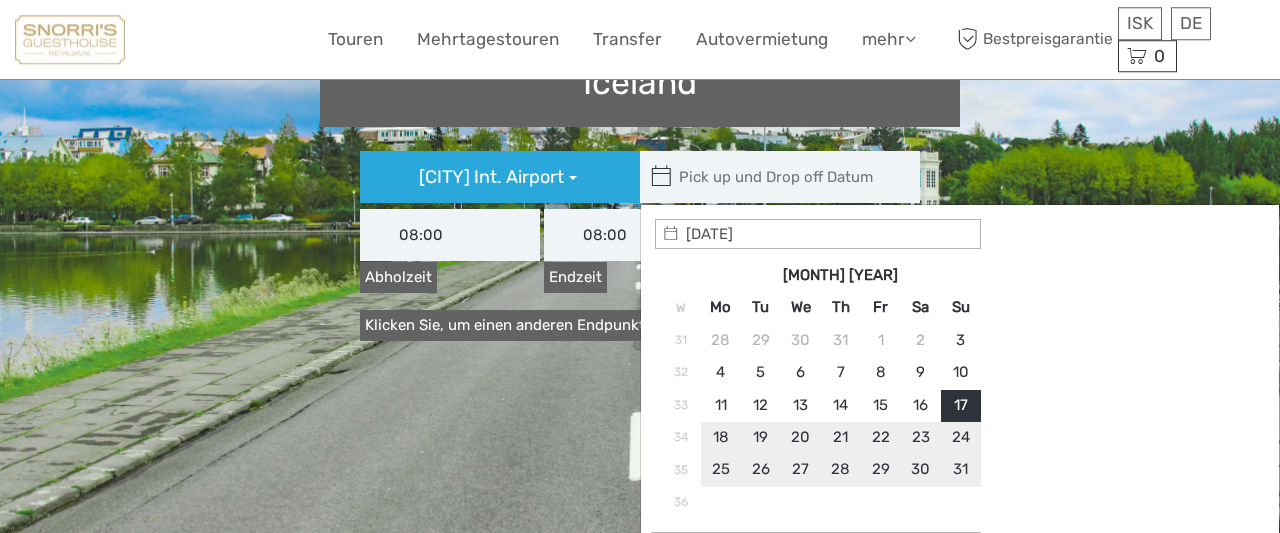 type on "[DATE]  -  [DATE]" 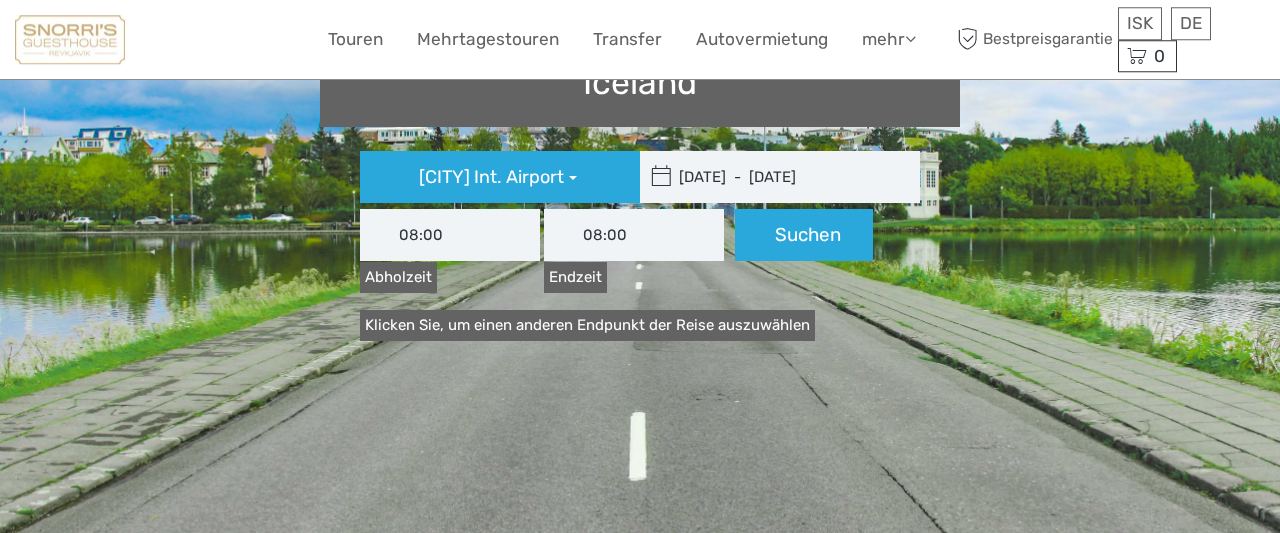 click on "08:00" at bounding box center [450, 235] 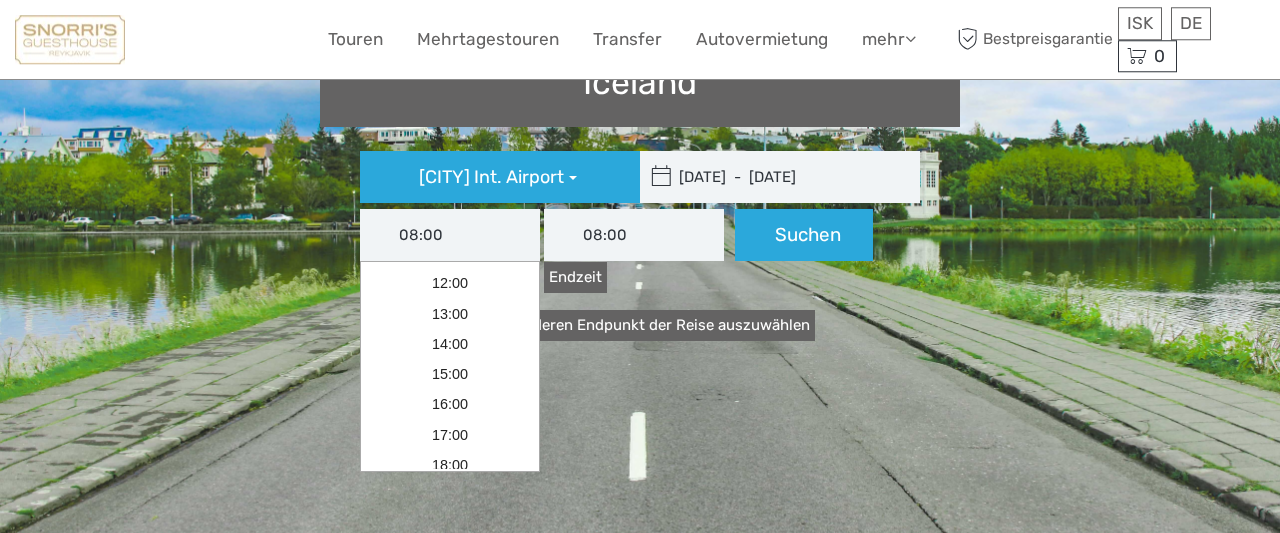 scroll, scrollTop: 168, scrollLeft: 0, axis: vertical 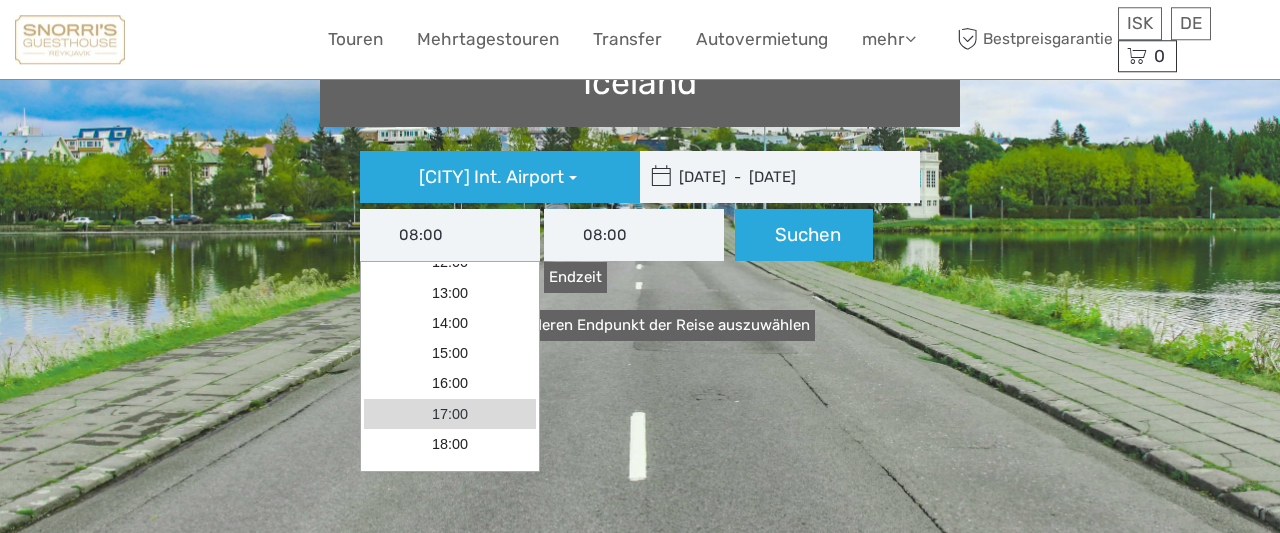 click on "17:00" at bounding box center [450, 414] 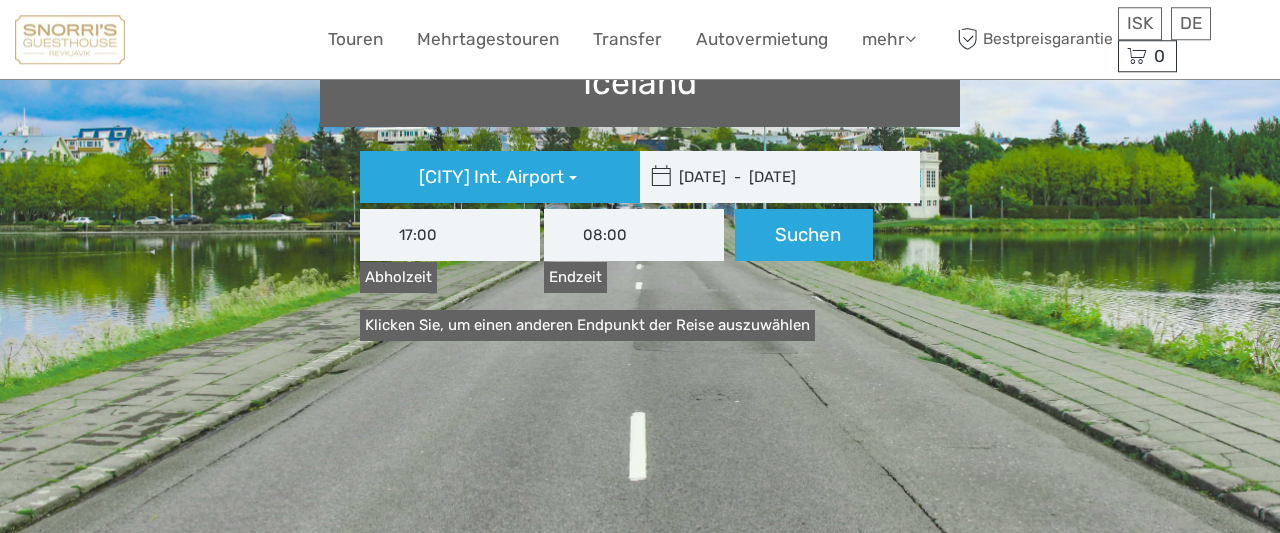 click on "08:00" at bounding box center (634, 235) 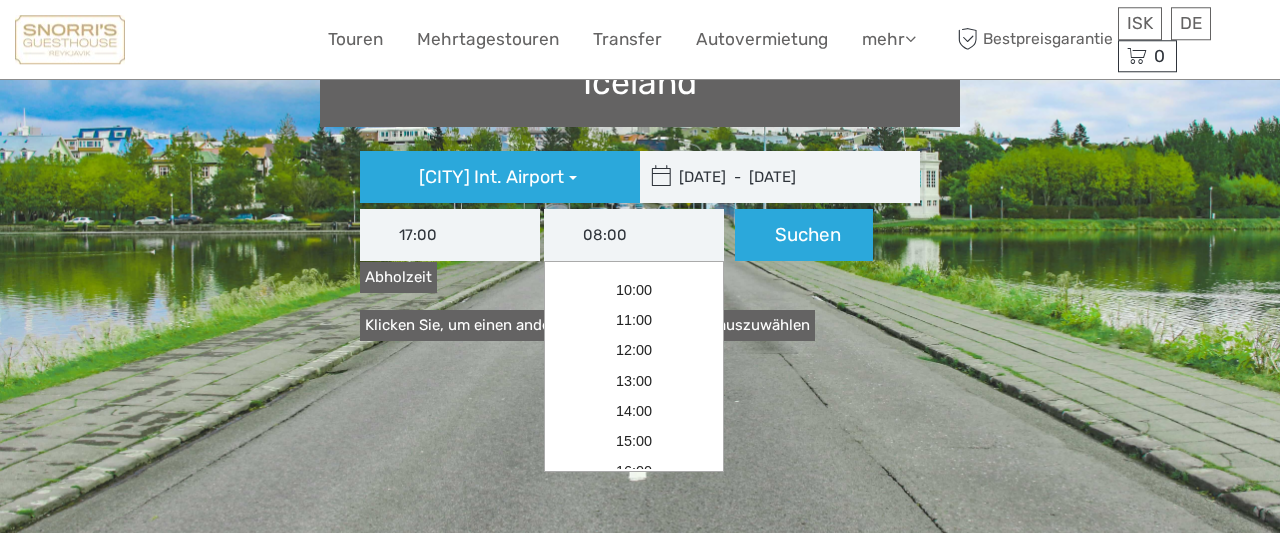 scroll, scrollTop: 49, scrollLeft: 0, axis: vertical 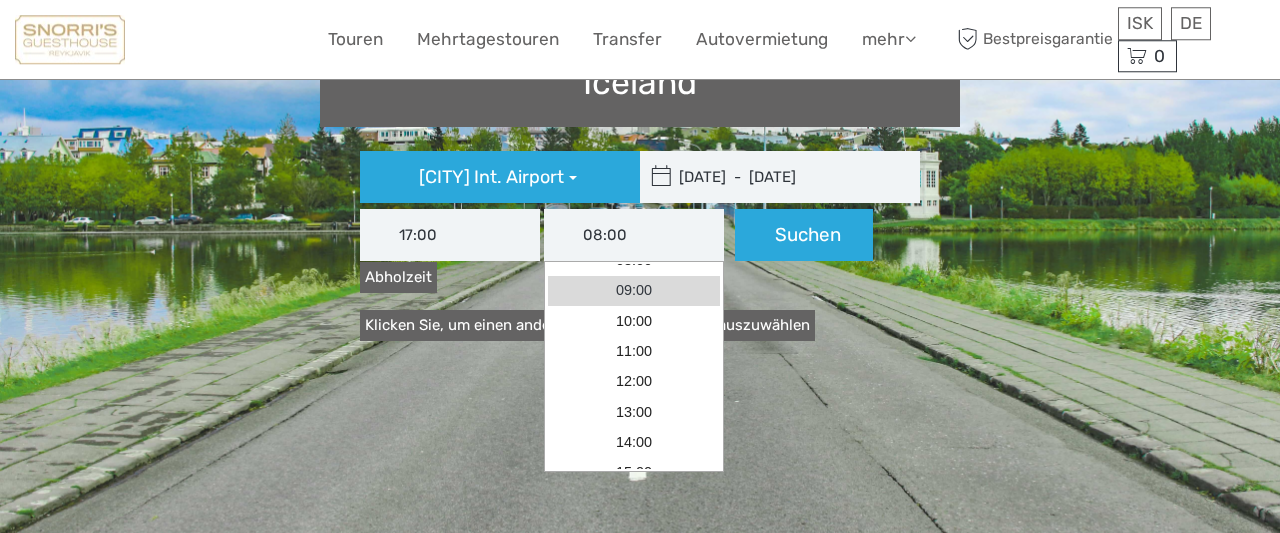 click on "09:00" at bounding box center [634, 291] 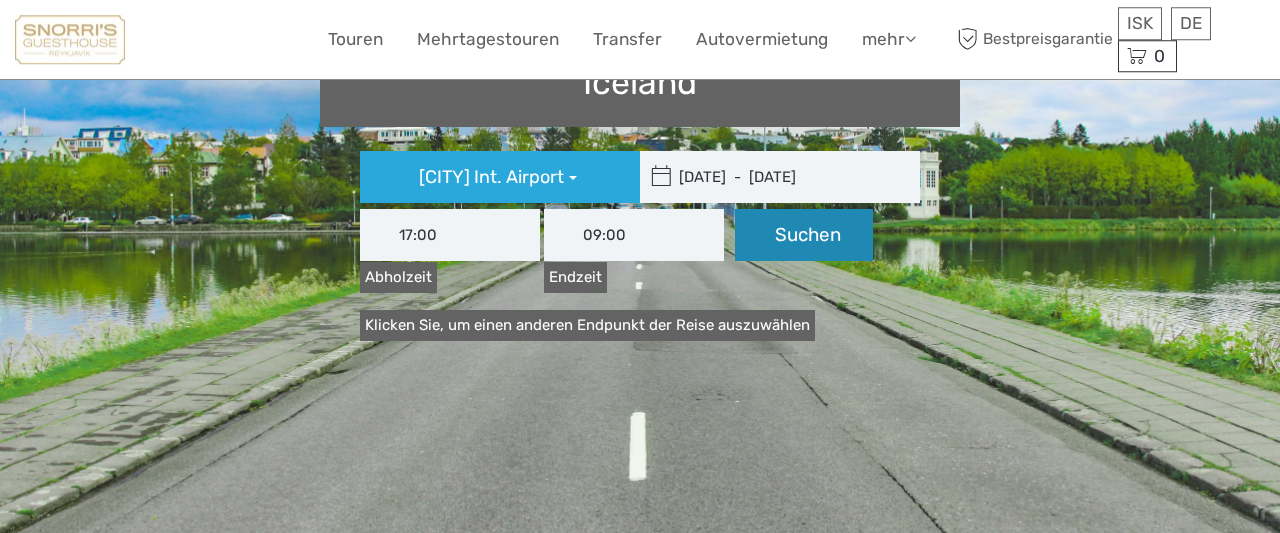 click on "Suchen" at bounding box center (804, 235) 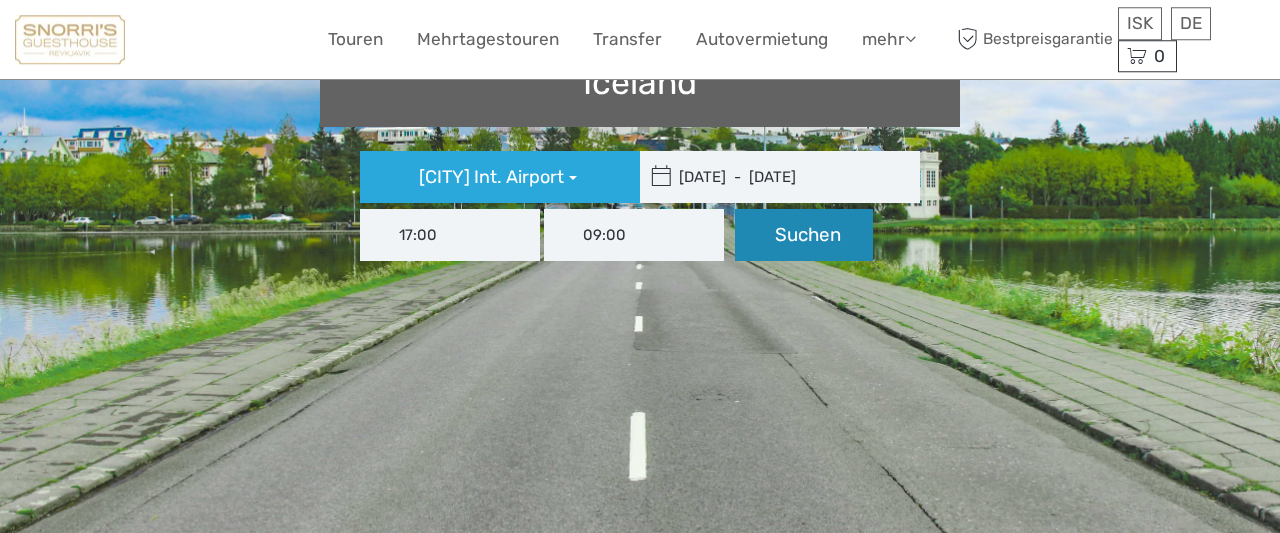 type on "[DATE]  -  [DATE]" 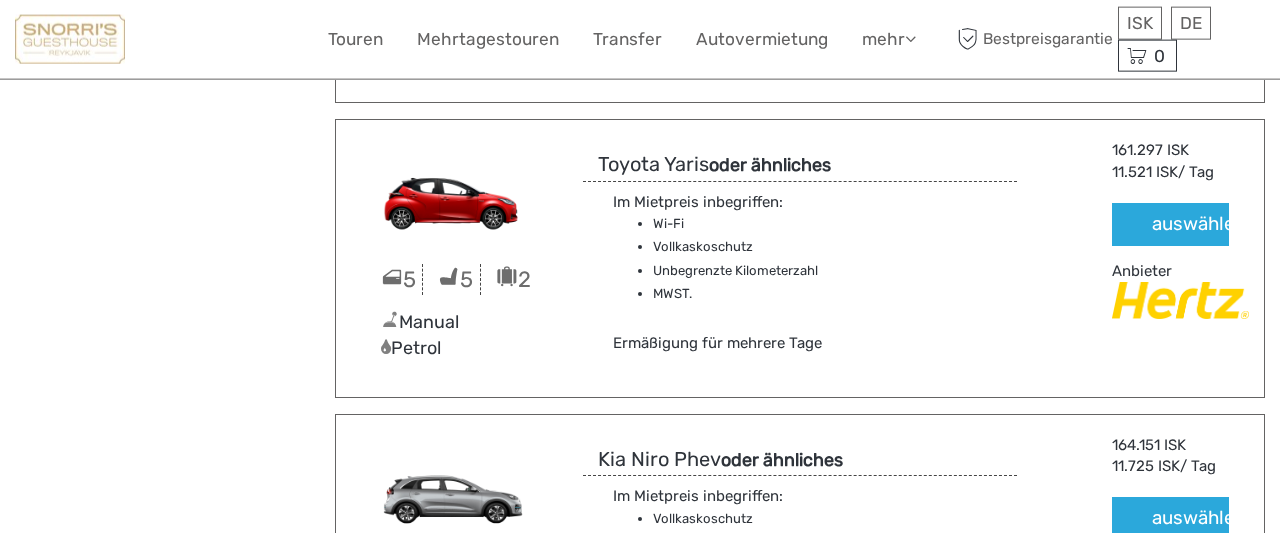 scroll, scrollTop: 0, scrollLeft: 0, axis: both 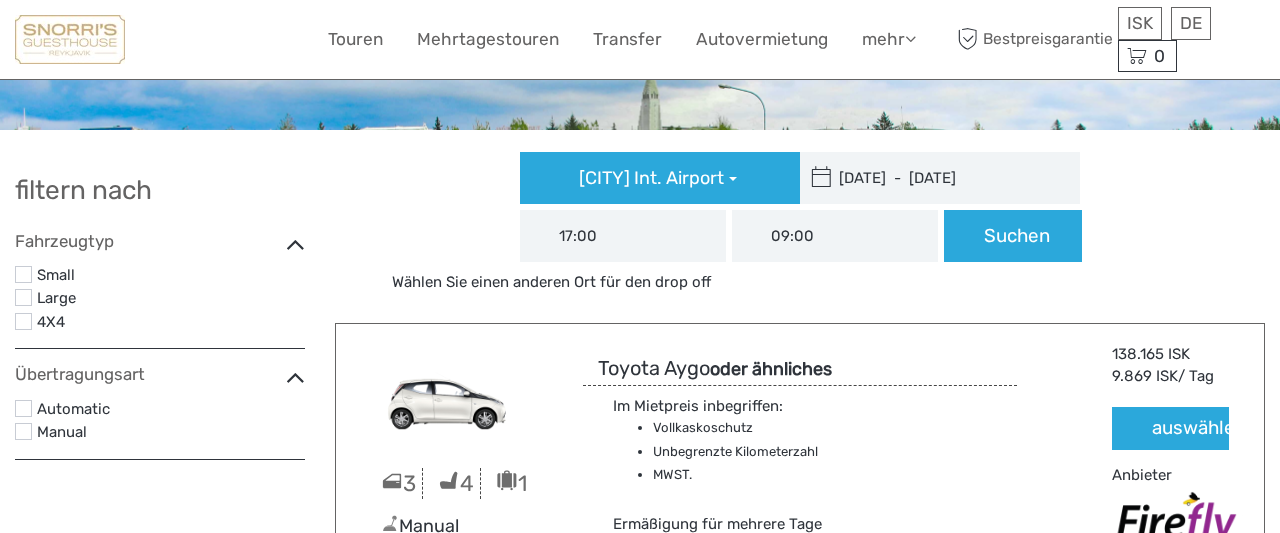 click at bounding box center (23, 321) 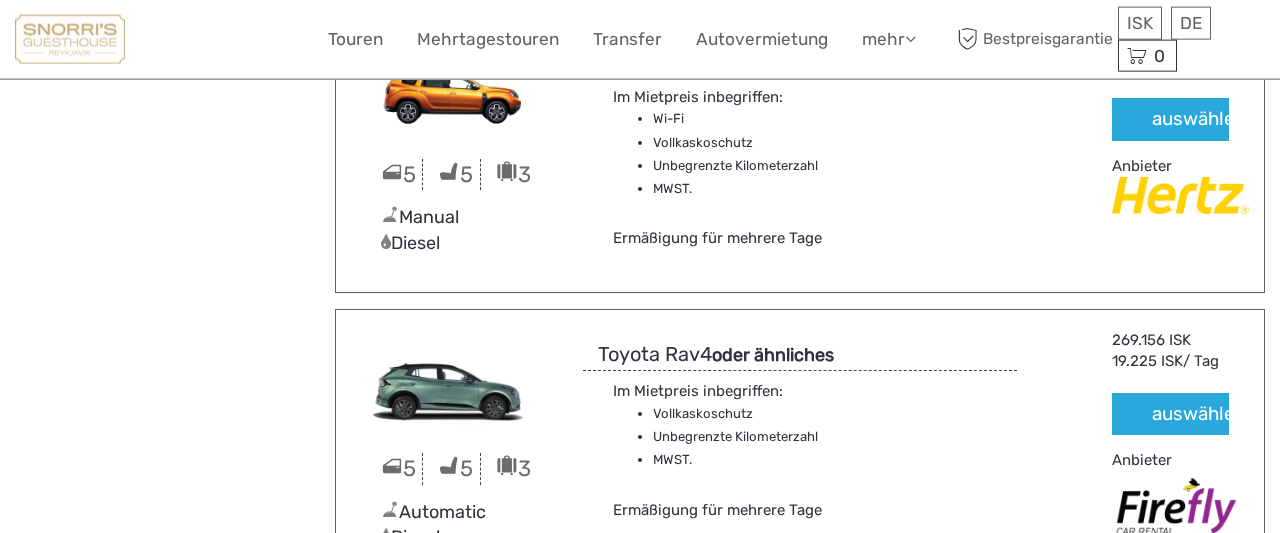 scroll, scrollTop: 1530, scrollLeft: 0, axis: vertical 